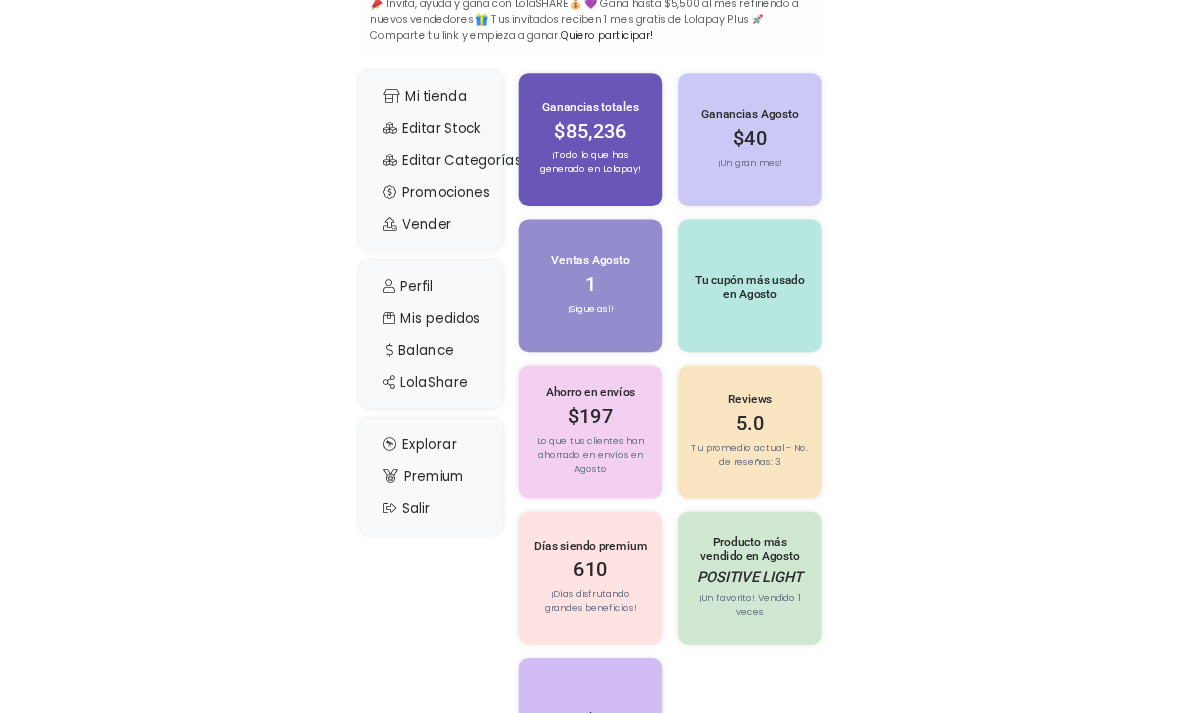 scroll, scrollTop: 43, scrollLeft: 0, axis: vertical 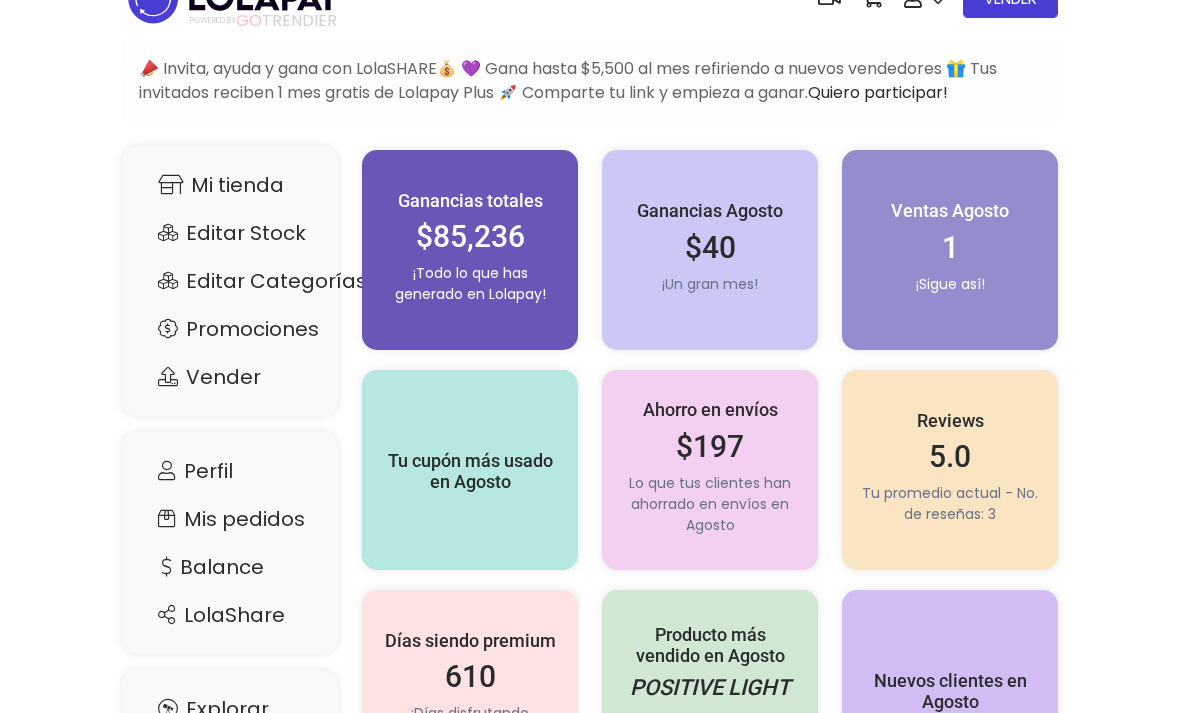 click on "Editar Stock" at bounding box center (1012, 204) 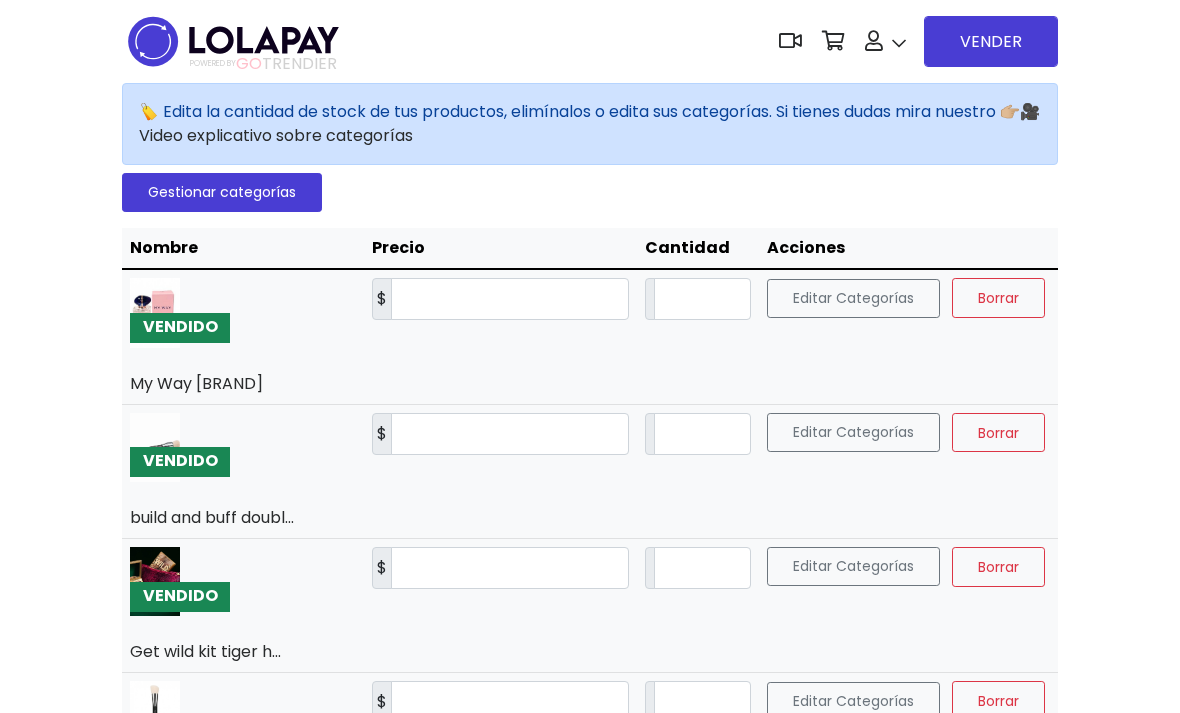 scroll, scrollTop: 0, scrollLeft: 0, axis: both 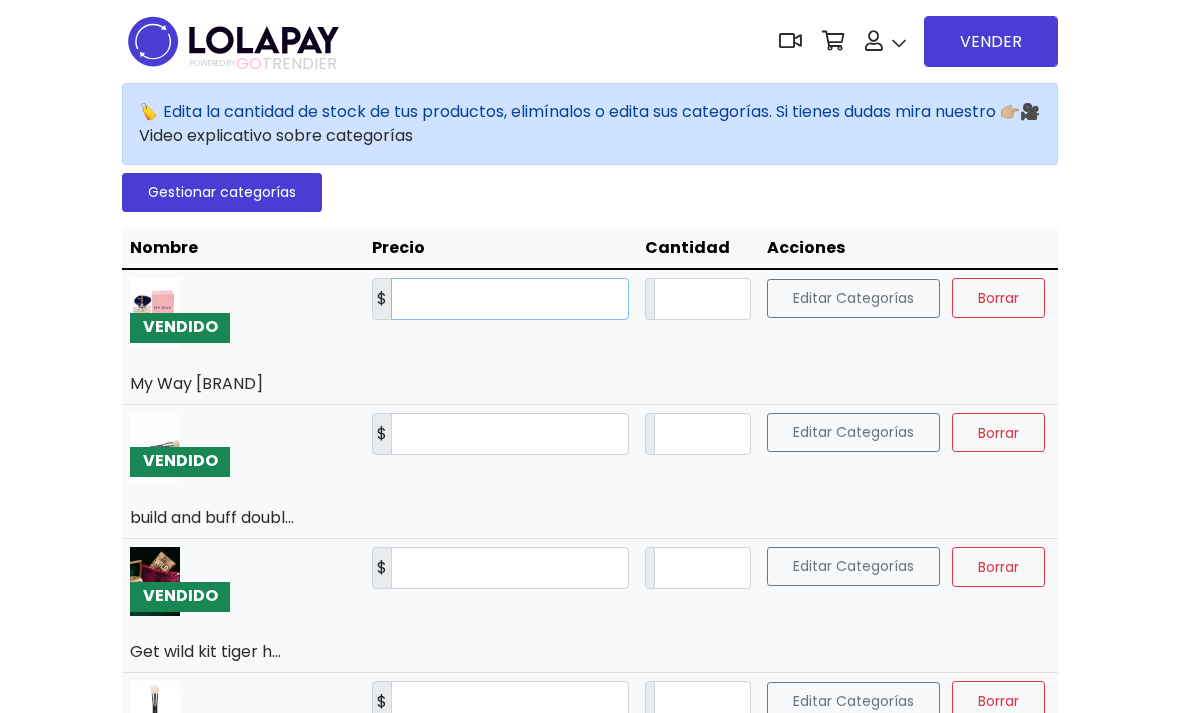 click on "***" at bounding box center [510, 299] 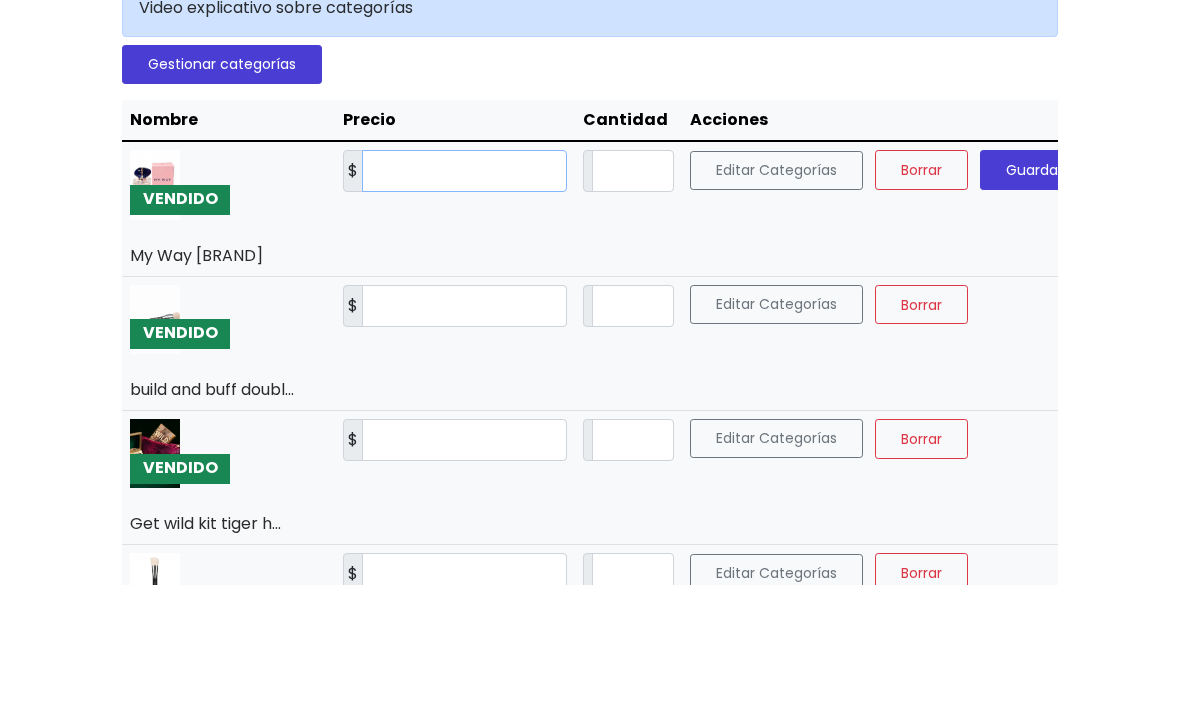 type on "*" 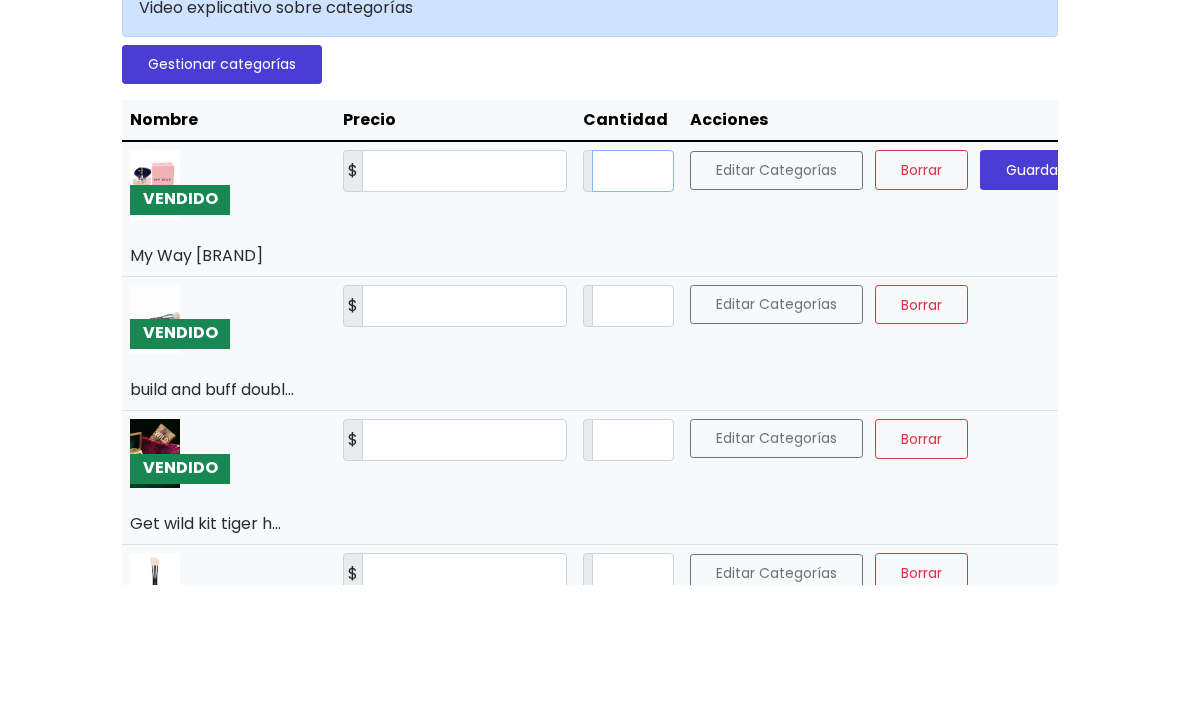 click on "*" at bounding box center [633, 299] 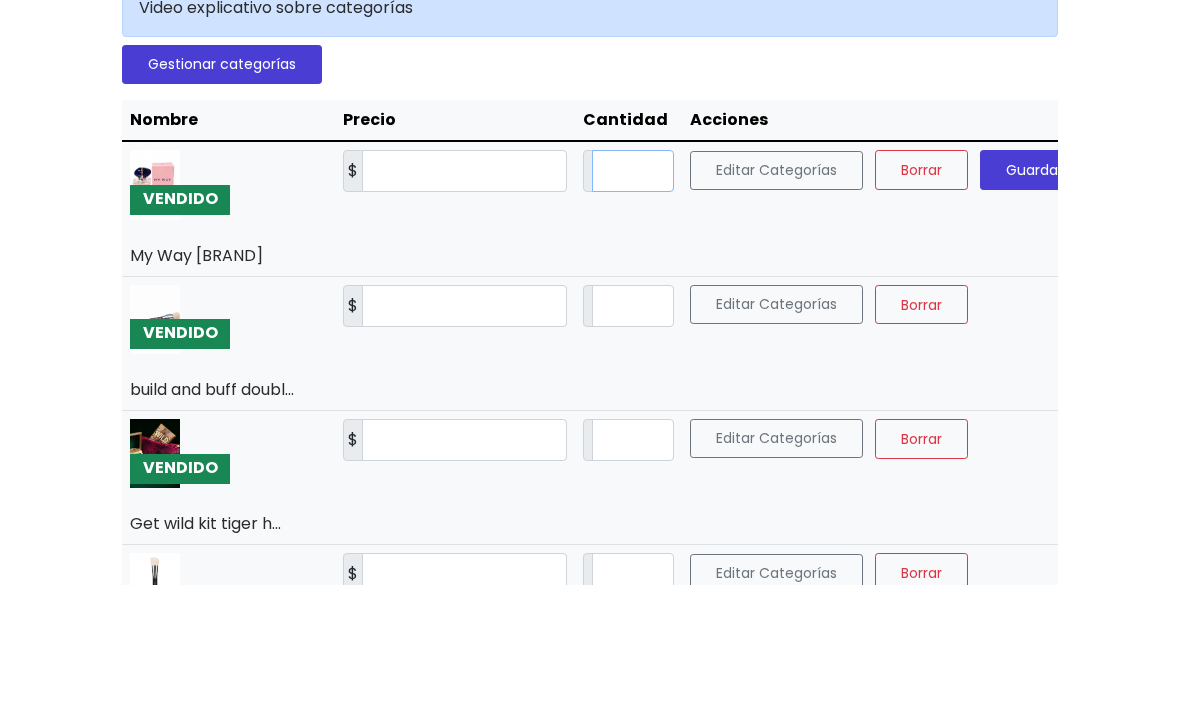 type on "*" 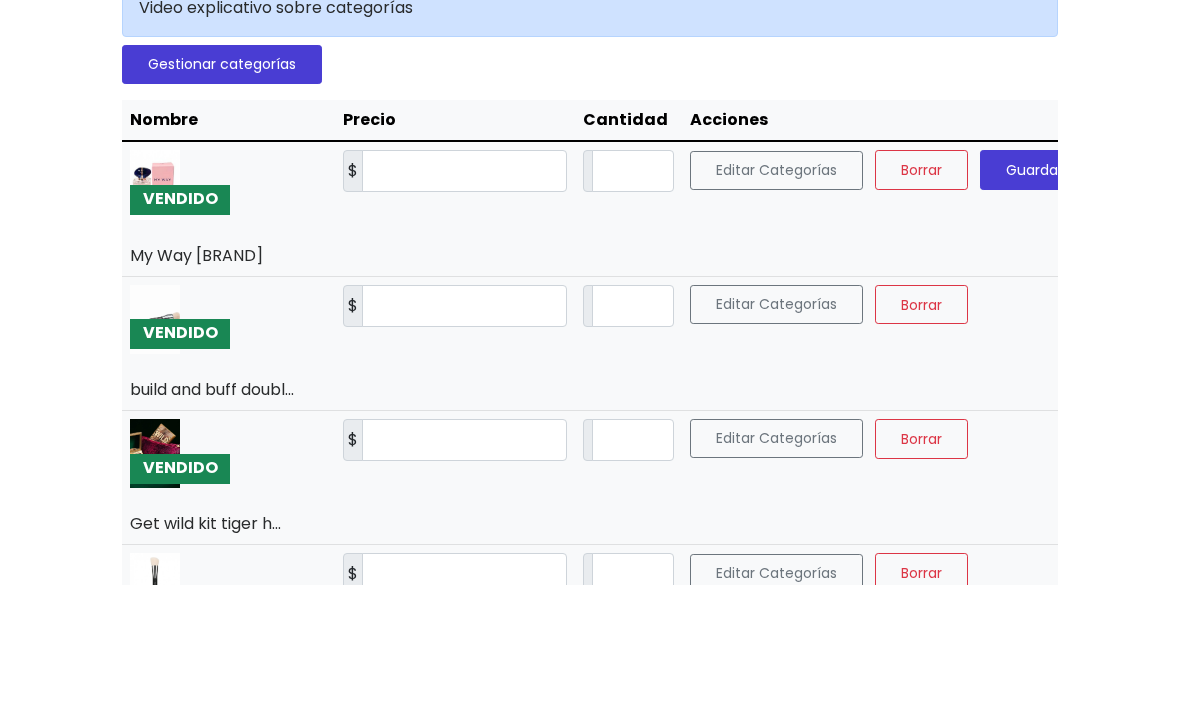 click on "Guardar" at bounding box center (1034, 298) 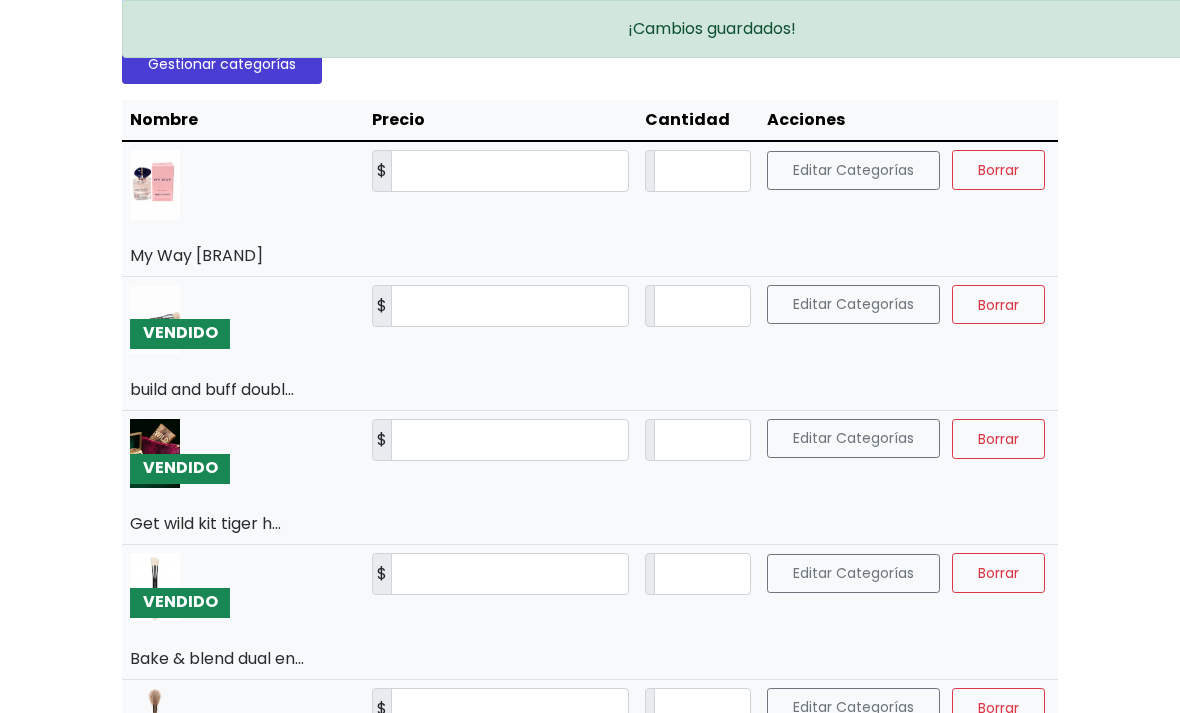 scroll, scrollTop: 0, scrollLeft: 0, axis: both 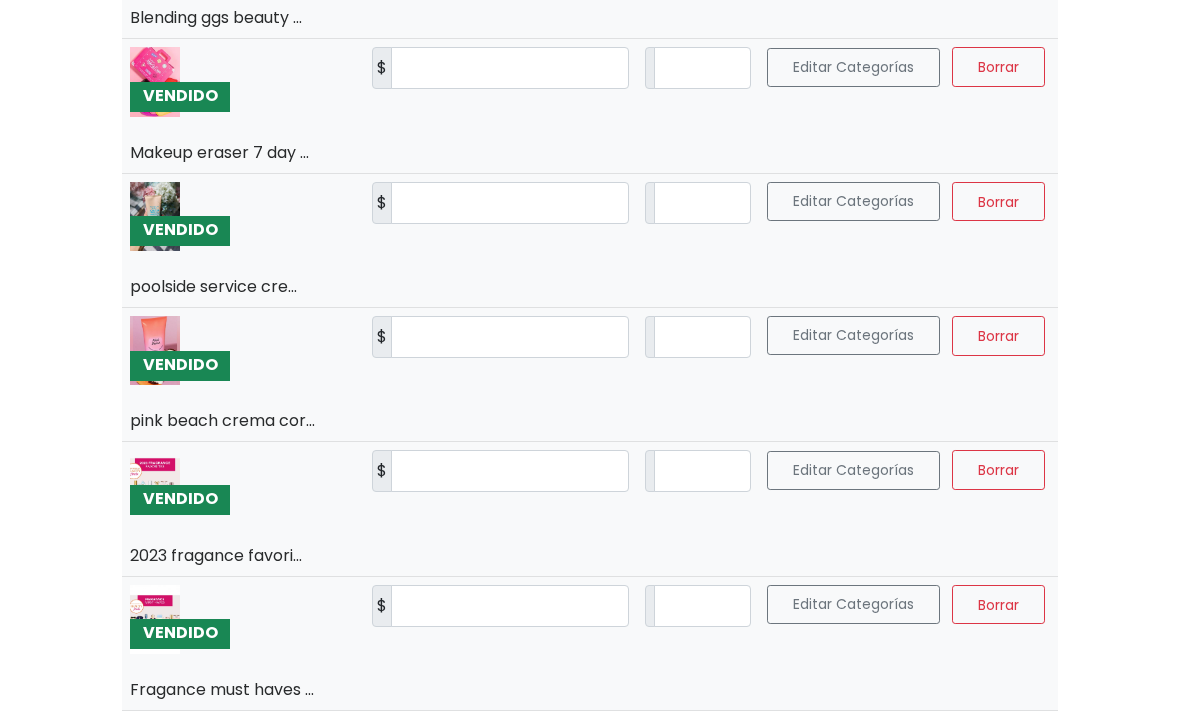 click on "2" at bounding box center (554, 755) 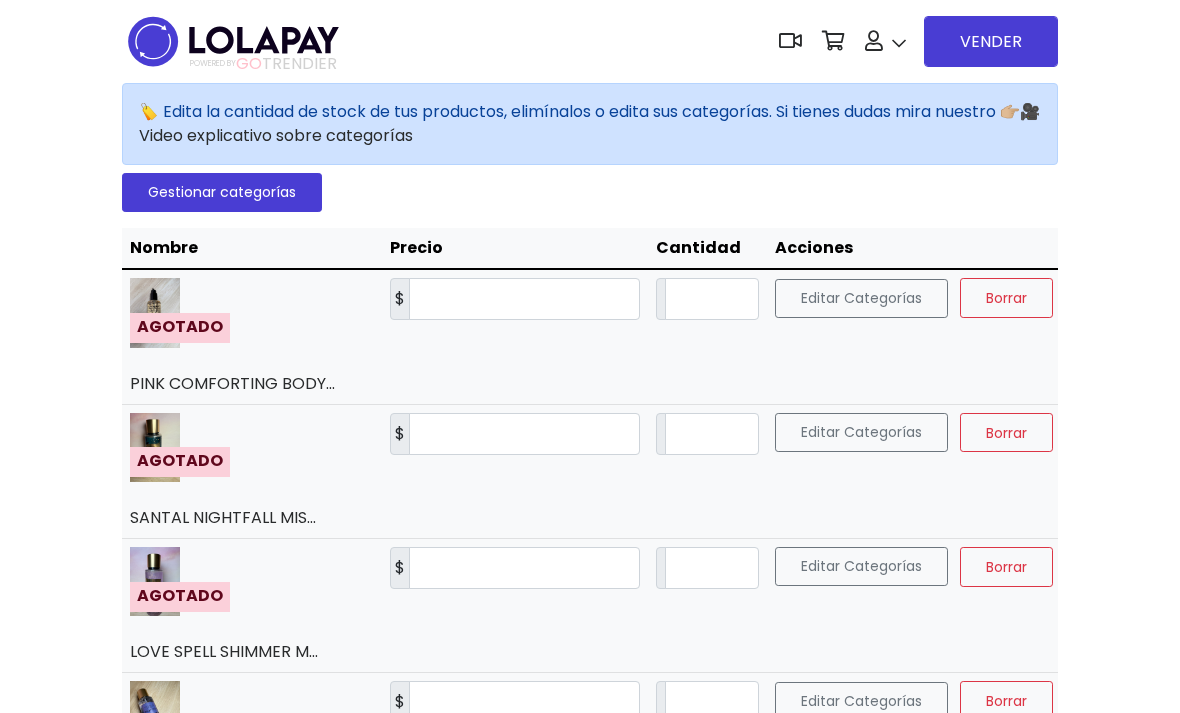 scroll, scrollTop: 0, scrollLeft: 0, axis: both 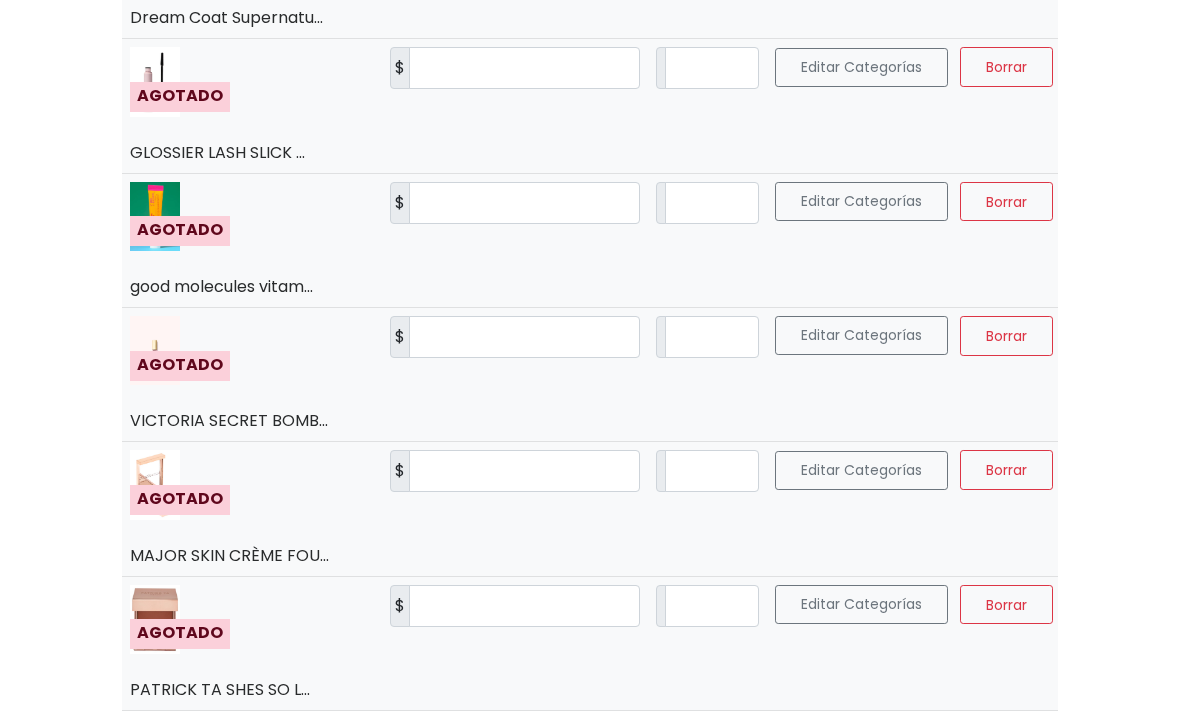 click on "3" at bounding box center [573, 755] 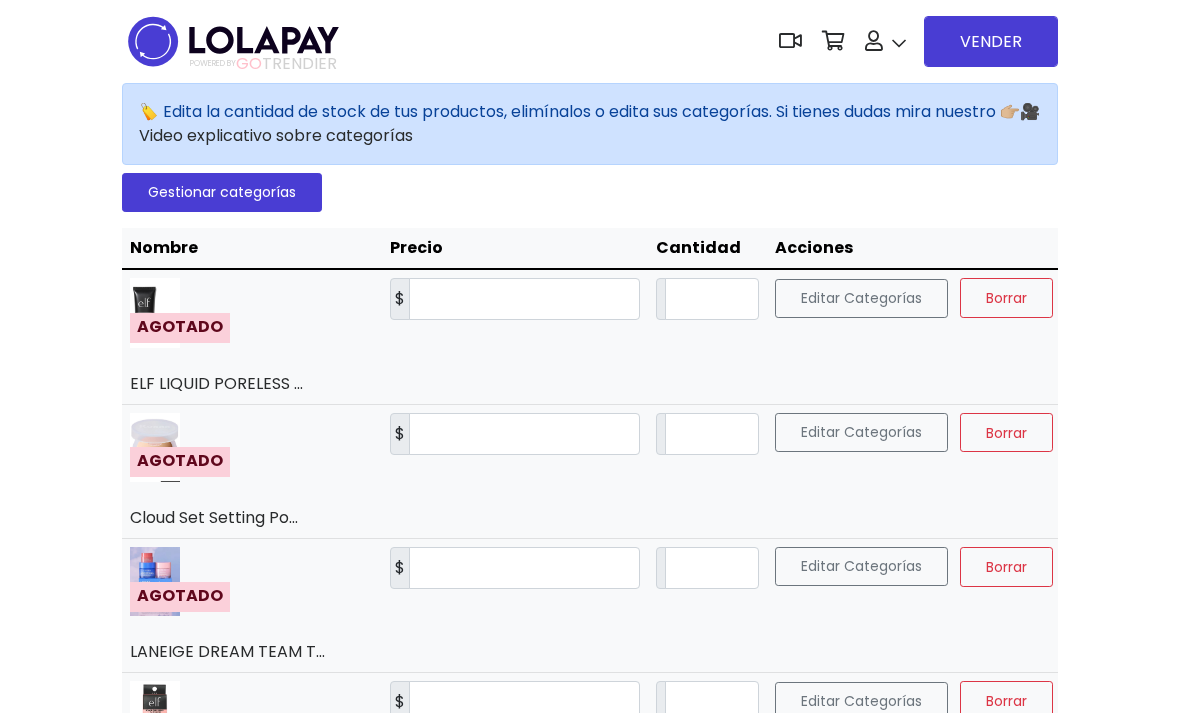 scroll, scrollTop: 0, scrollLeft: 0, axis: both 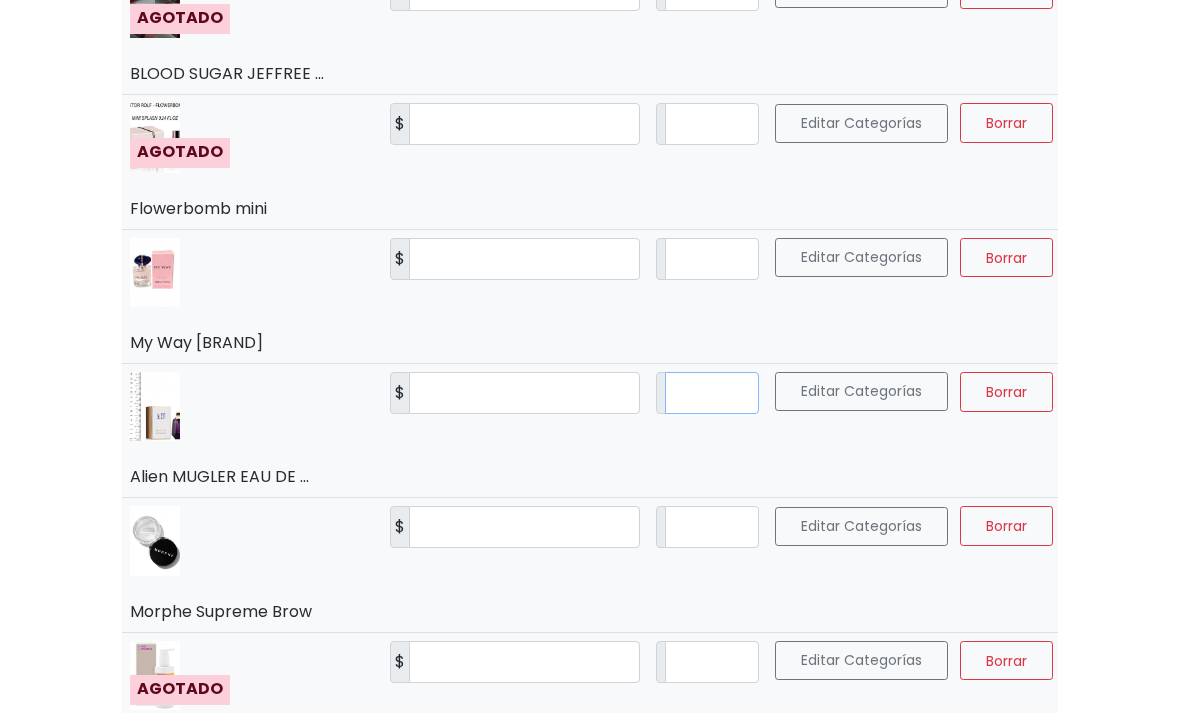 click on "*" at bounding box center (712, 393) 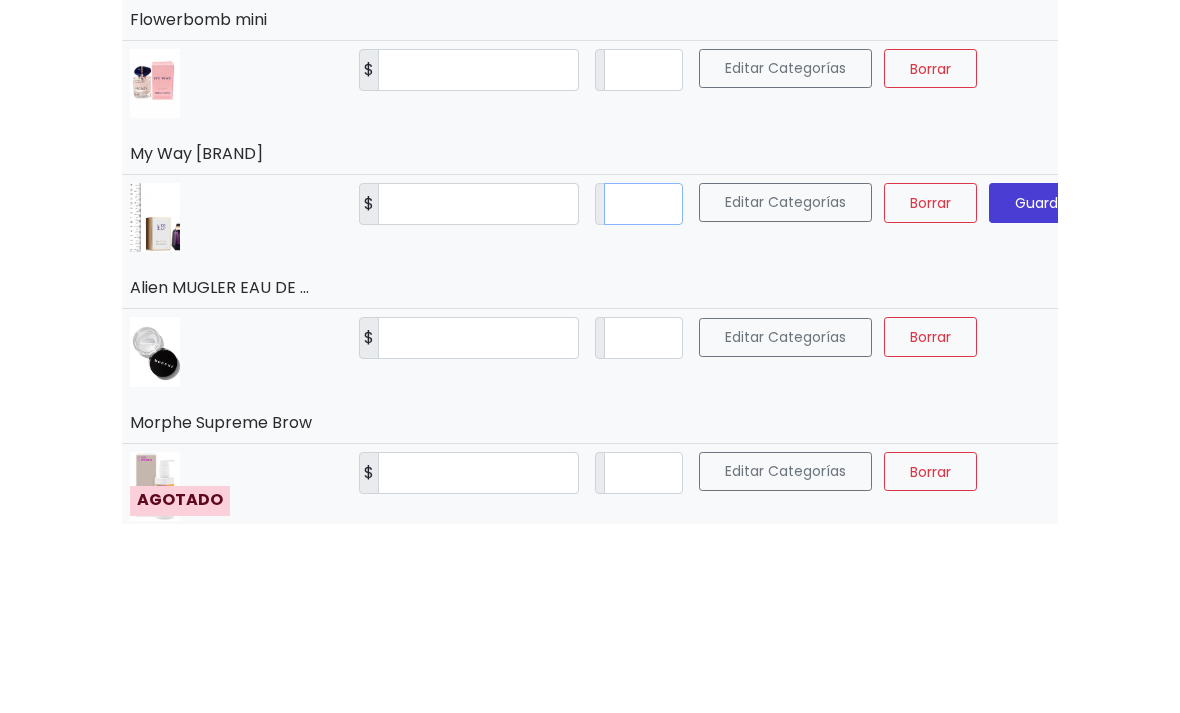 type on "*" 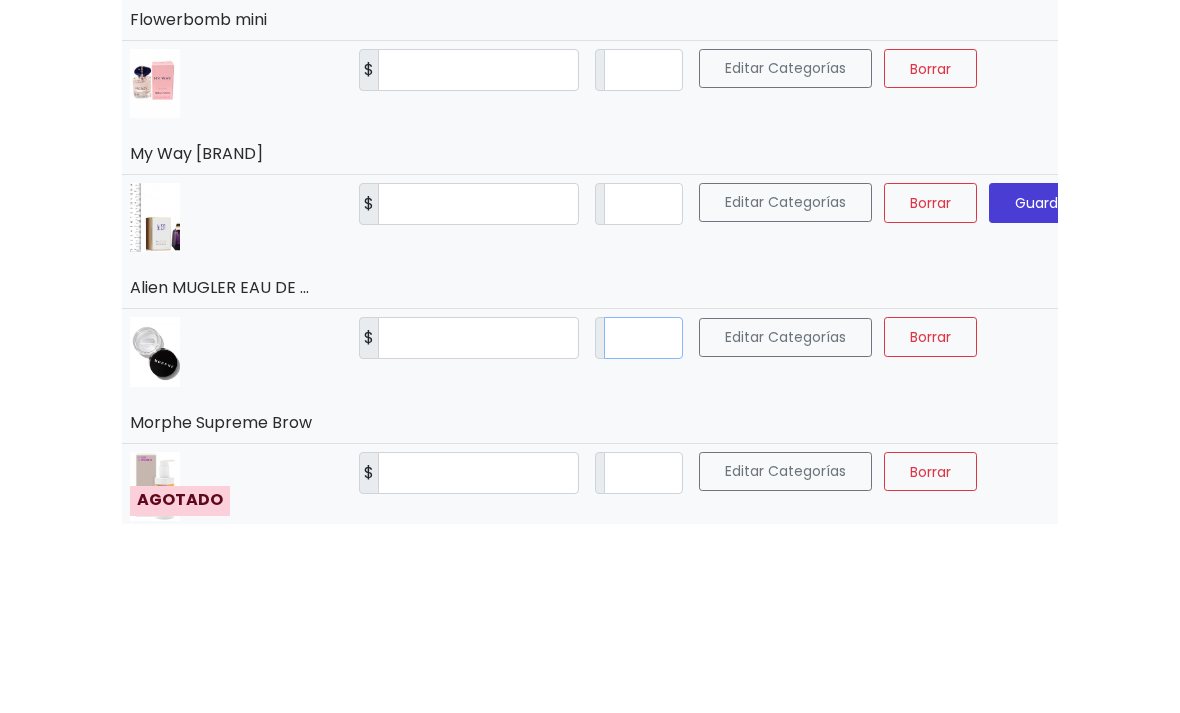 click on "*" at bounding box center (644, 527) 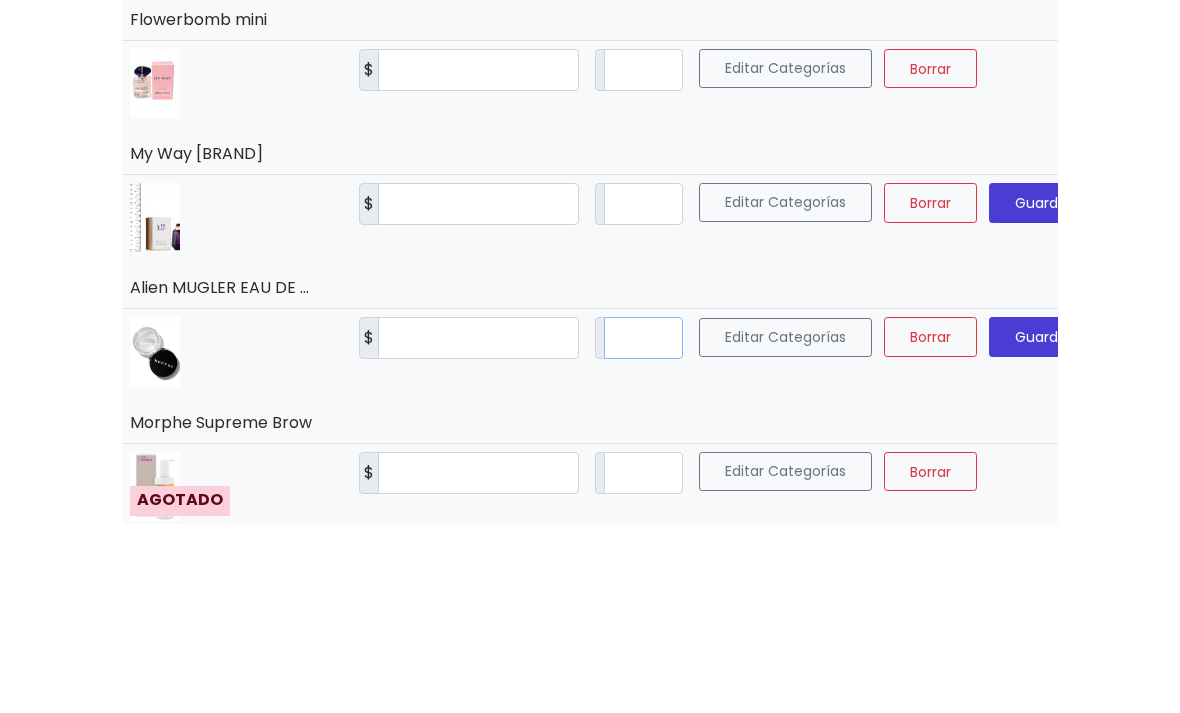 type on "*" 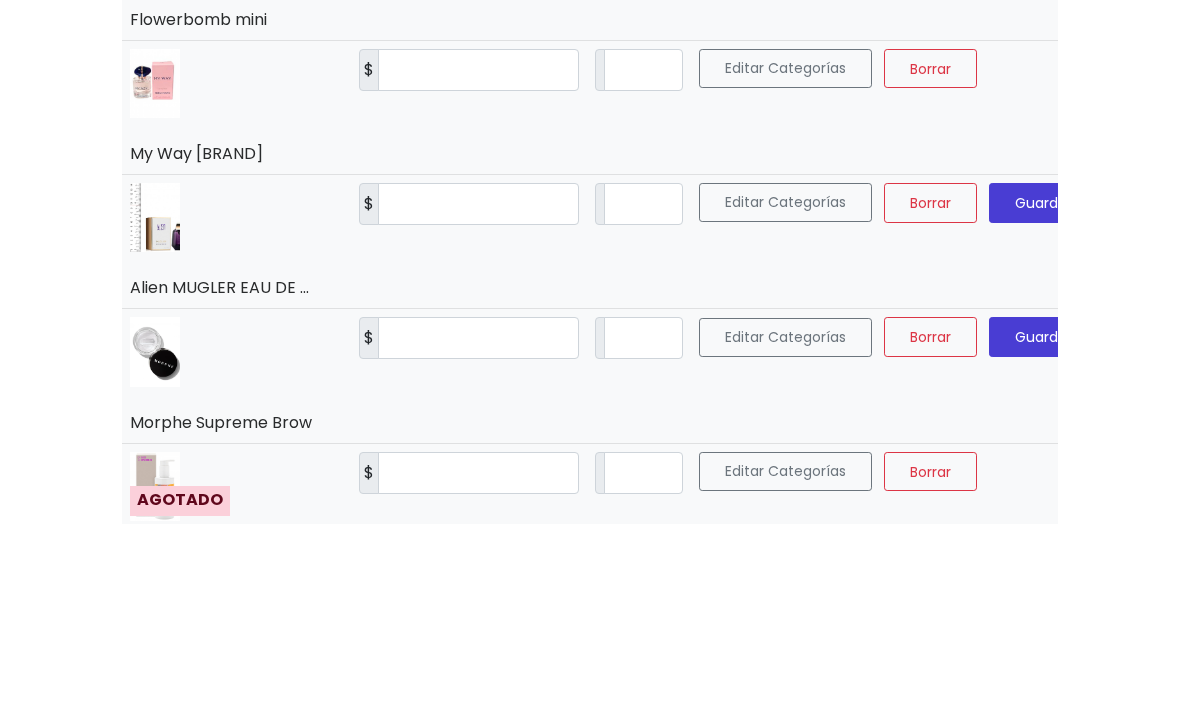 click on "Guardar" at bounding box center (1043, 392) 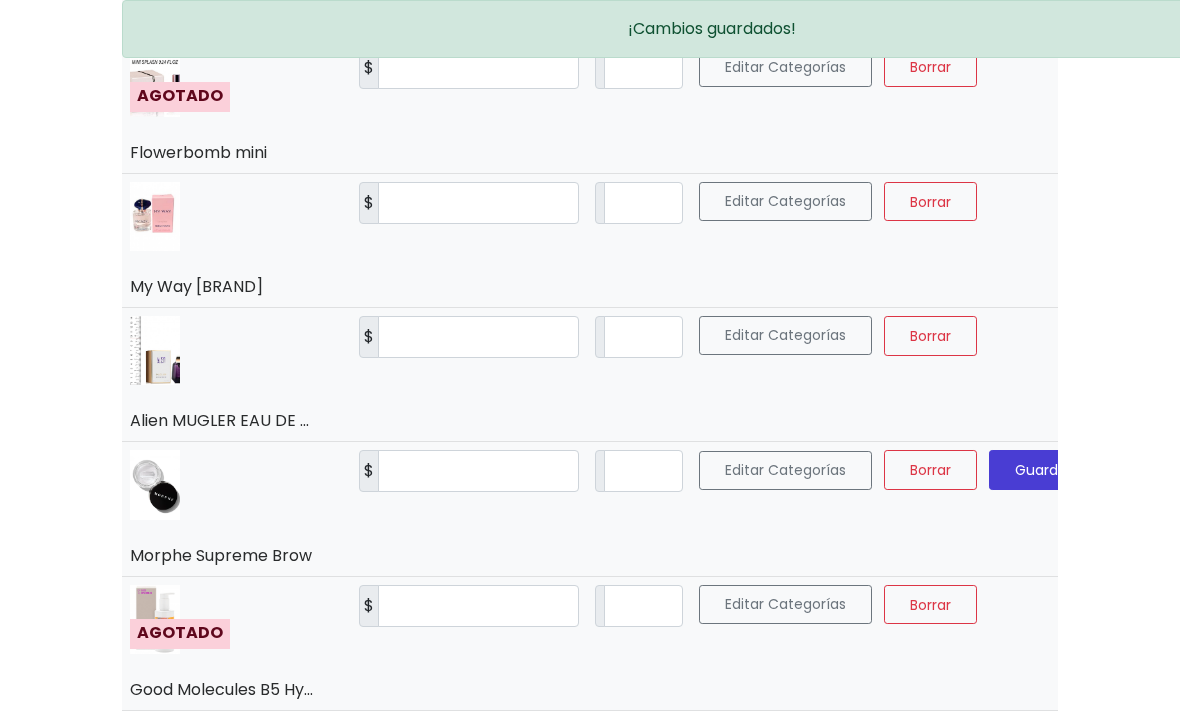 click on "Guardar" at bounding box center [1043, 470] 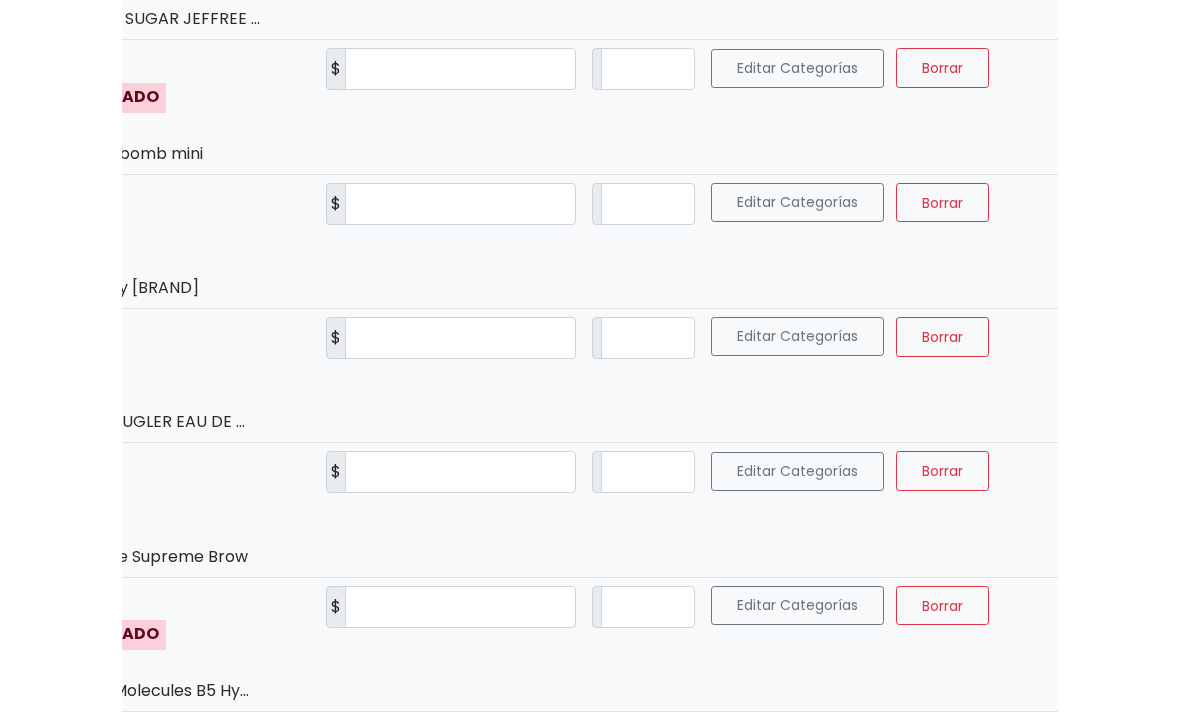 scroll, scrollTop: 0, scrollLeft: 64, axis: horizontal 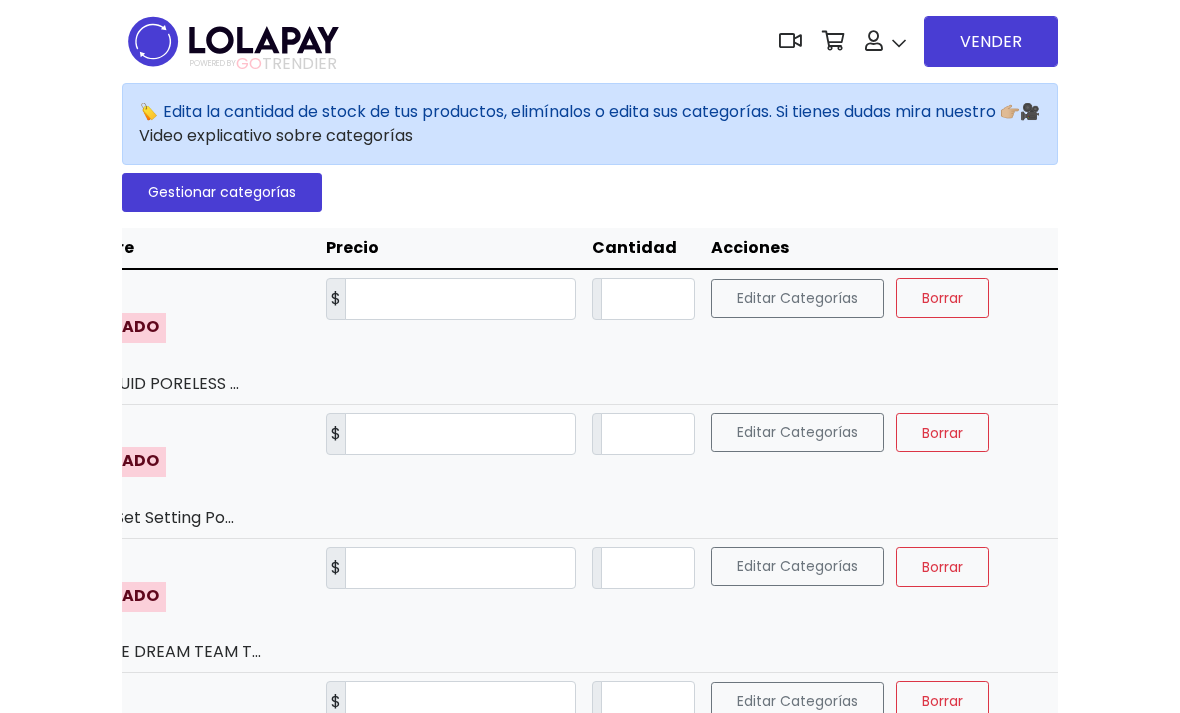 click on "Mis pedidos" at bounding box center (942, 495) 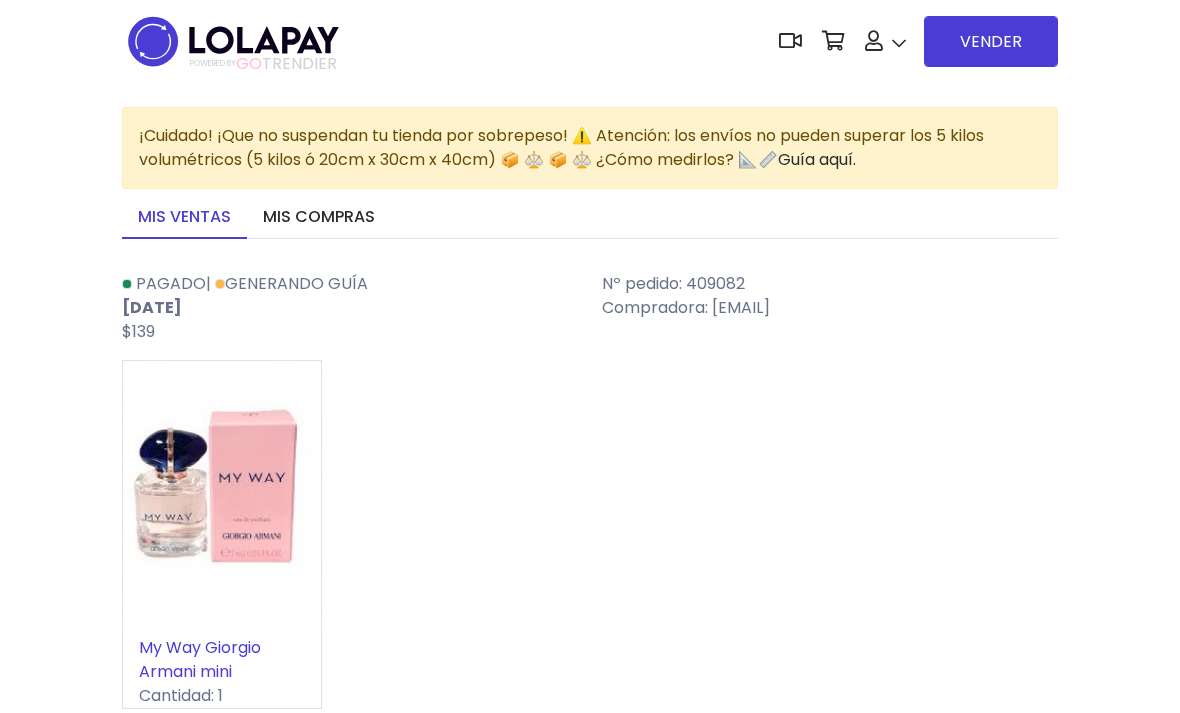 scroll, scrollTop: 0, scrollLeft: 0, axis: both 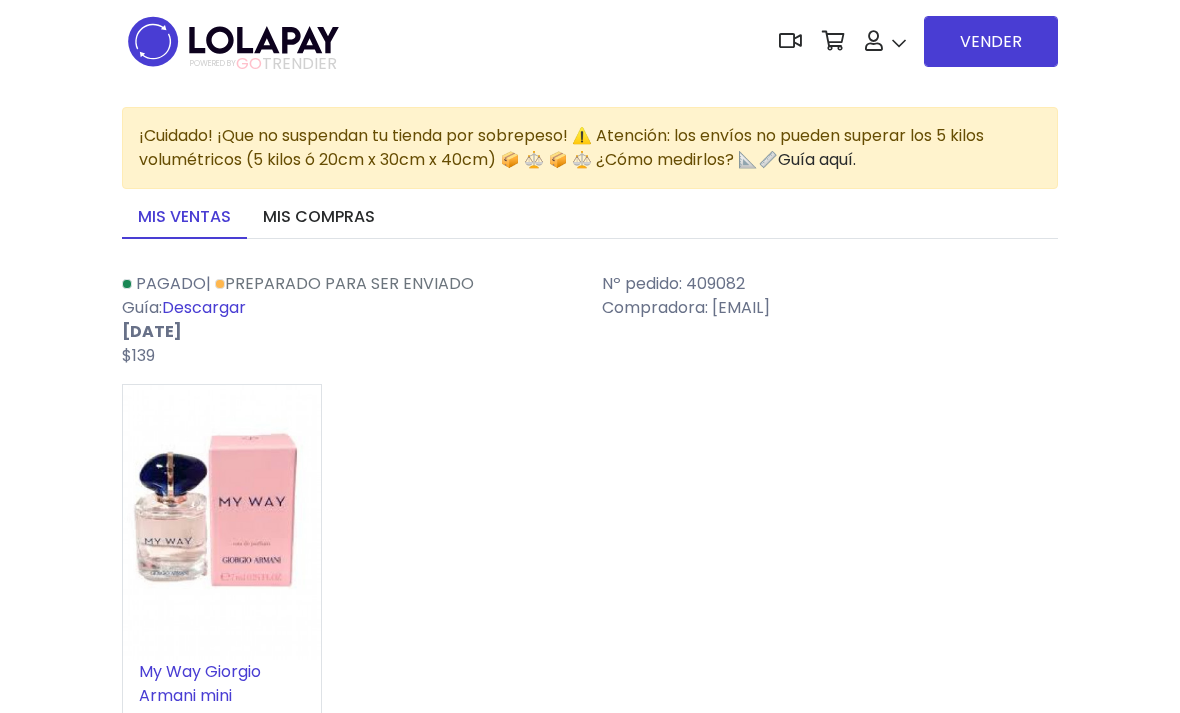 click on "Descargar" at bounding box center (204, 307) 